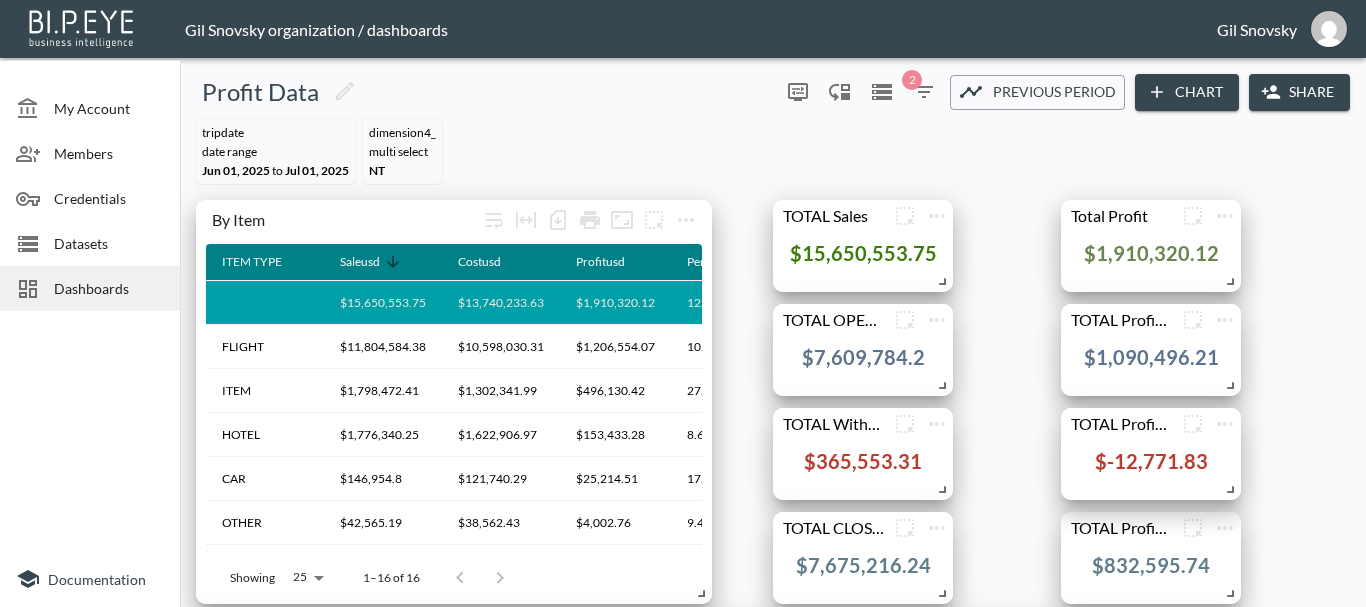 scroll, scrollTop: 0, scrollLeft: 0, axis: both 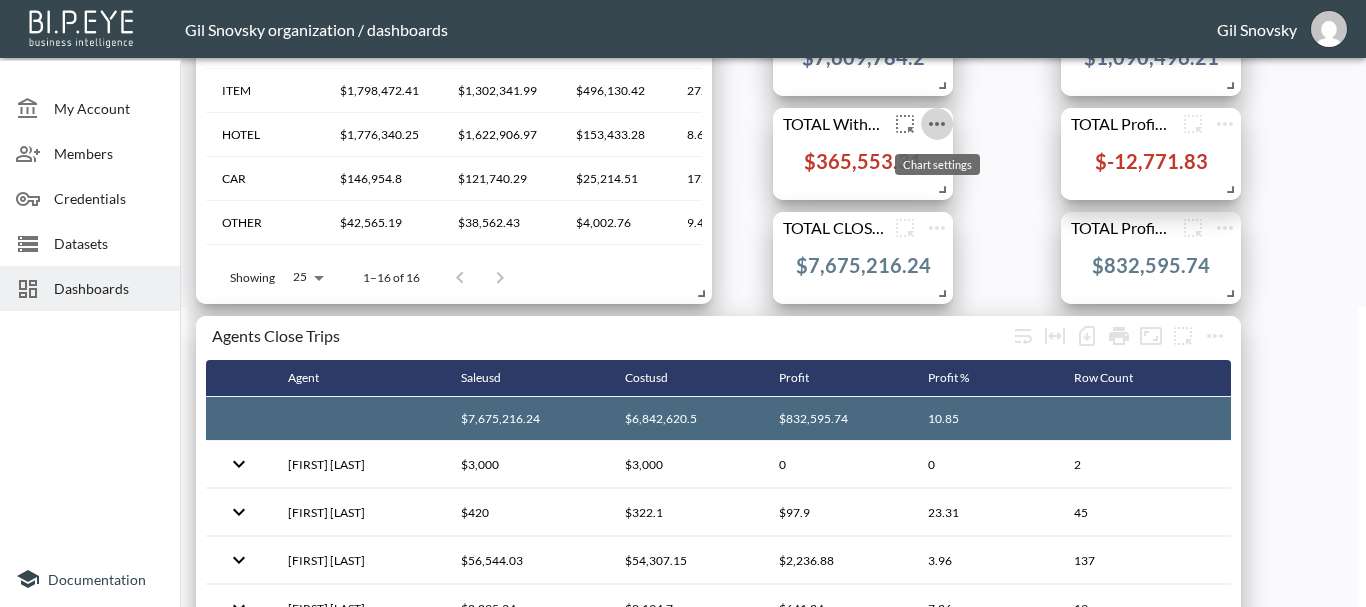 click 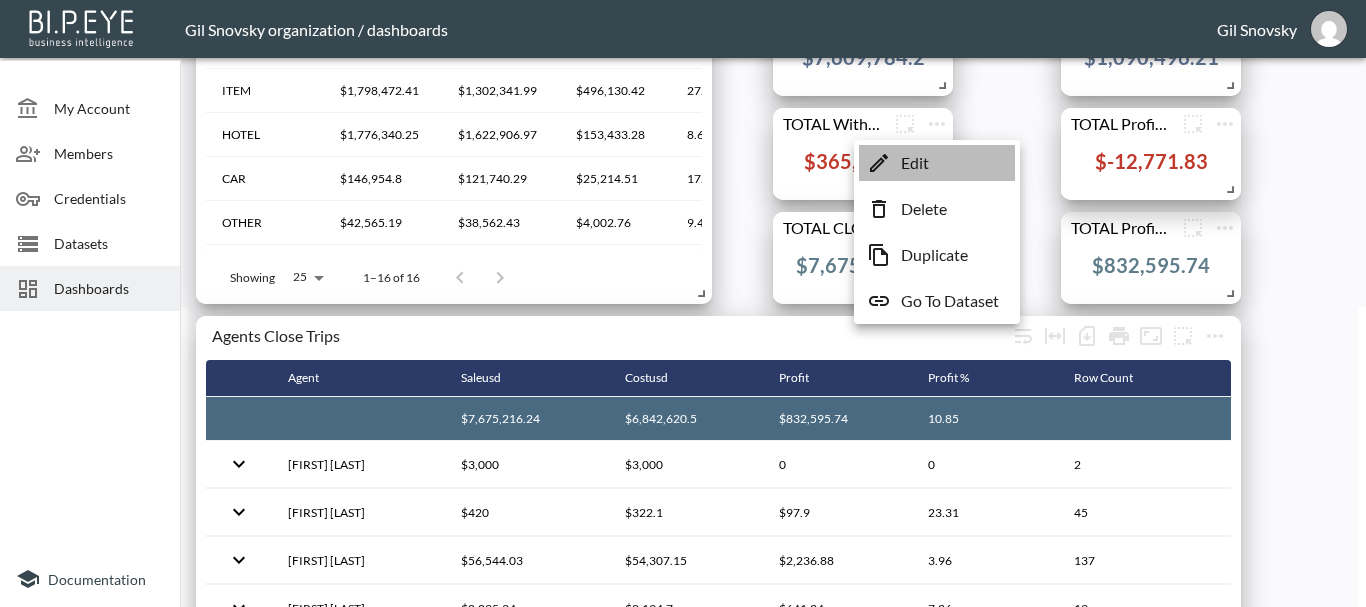 click on "Edit" at bounding box center (915, 163) 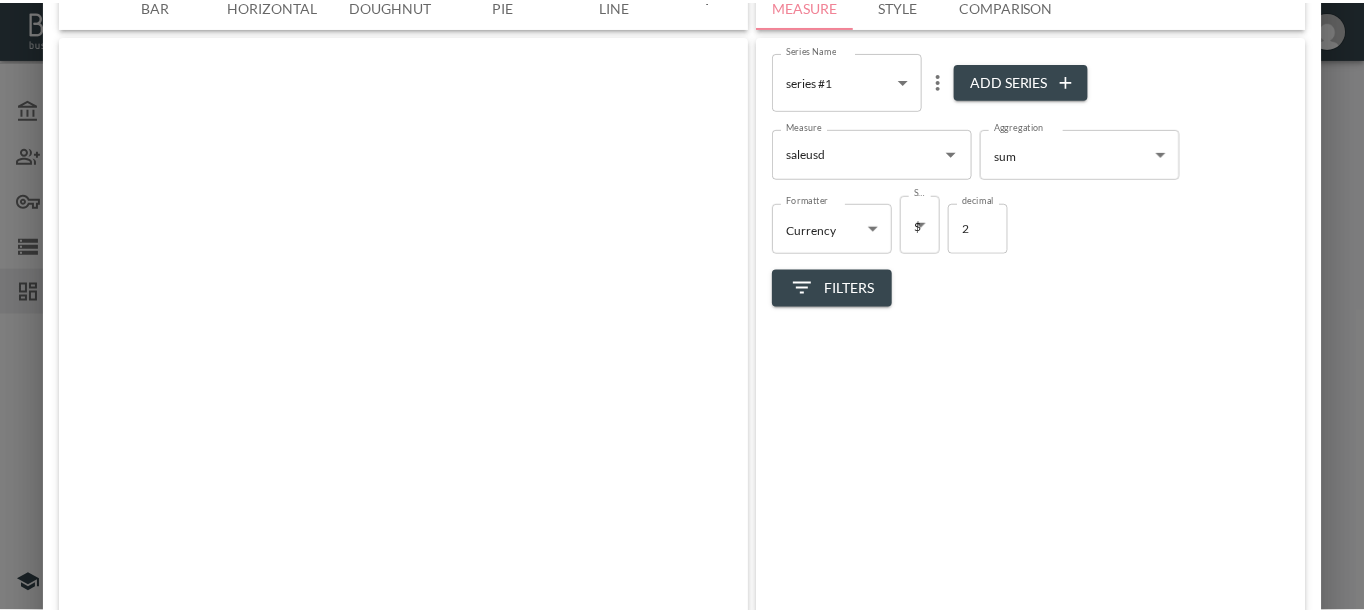 scroll, scrollTop: 0, scrollLeft: 105, axis: horizontal 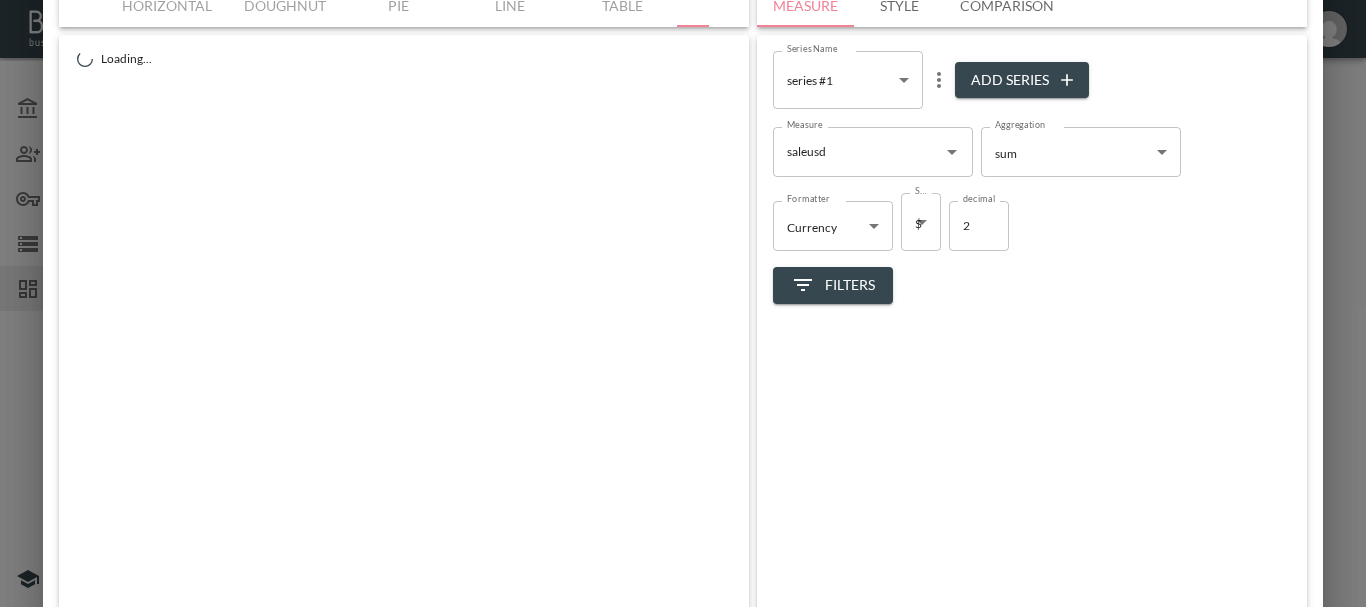 click on "Filters" at bounding box center (833, 285) 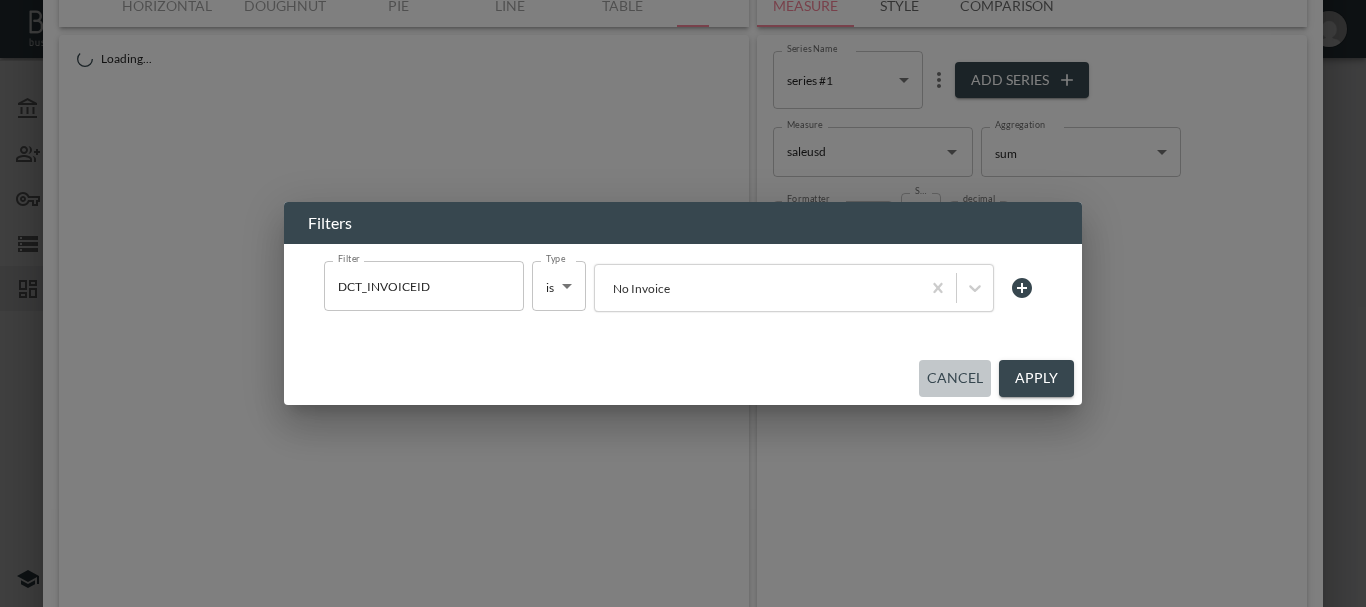 click on "Cancel" at bounding box center [955, 378] 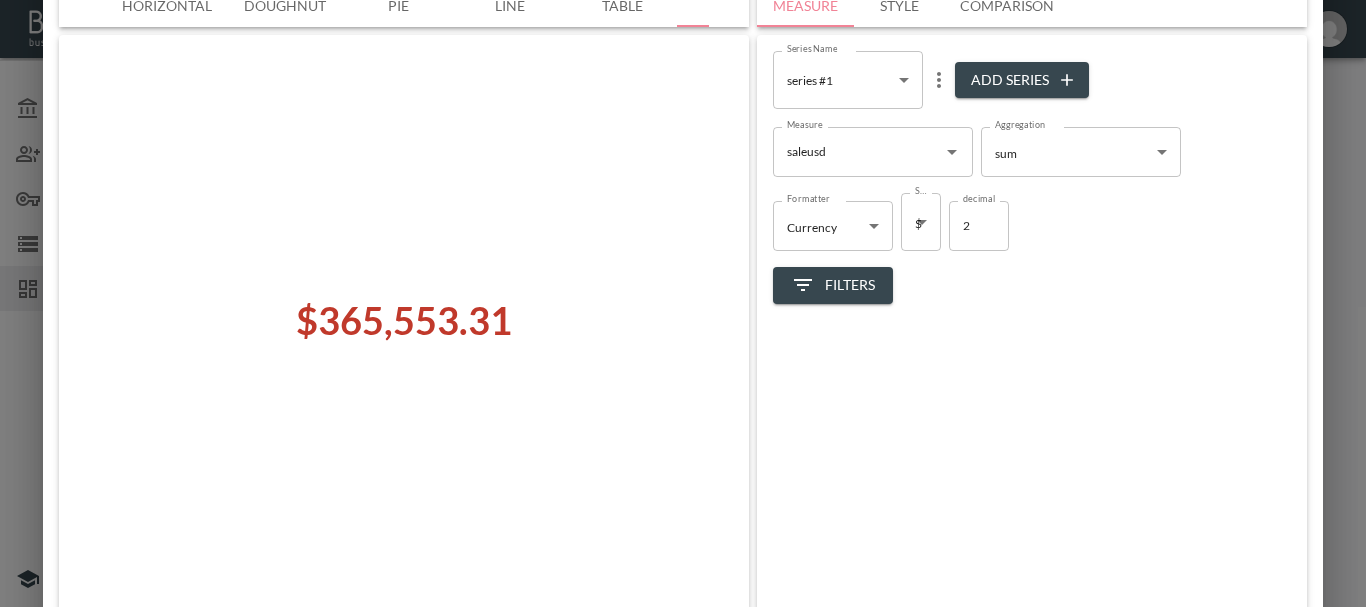 click on "Filters" at bounding box center (833, 285) 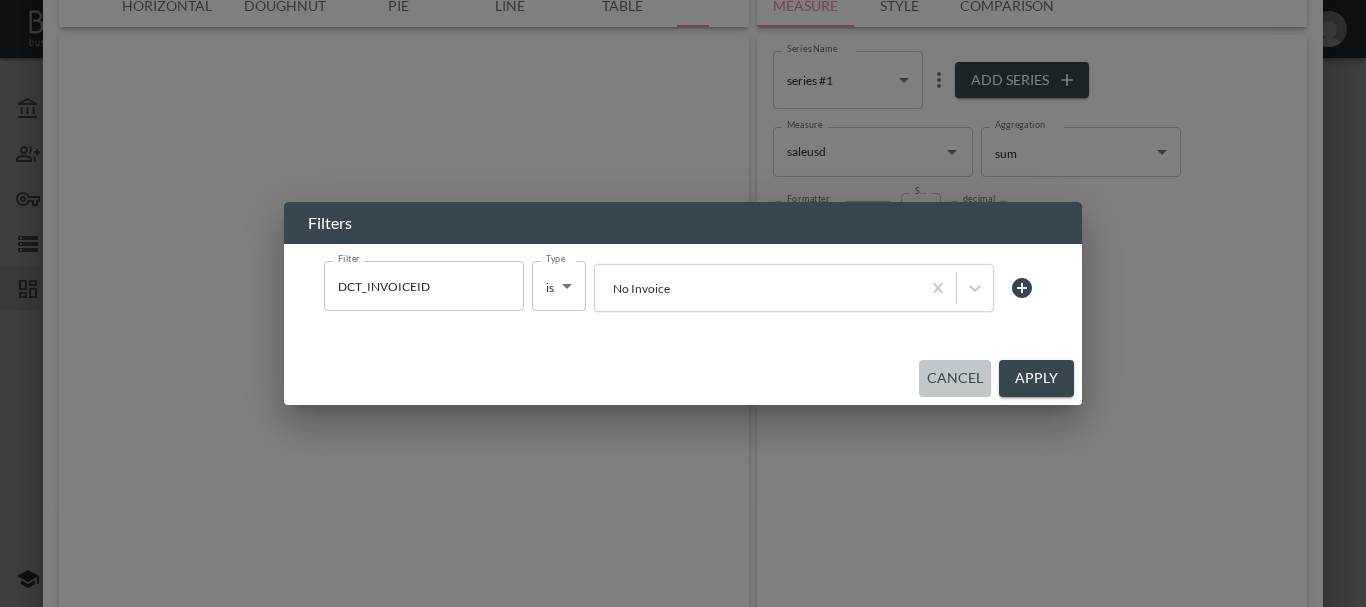 click on "Cancel" at bounding box center [955, 378] 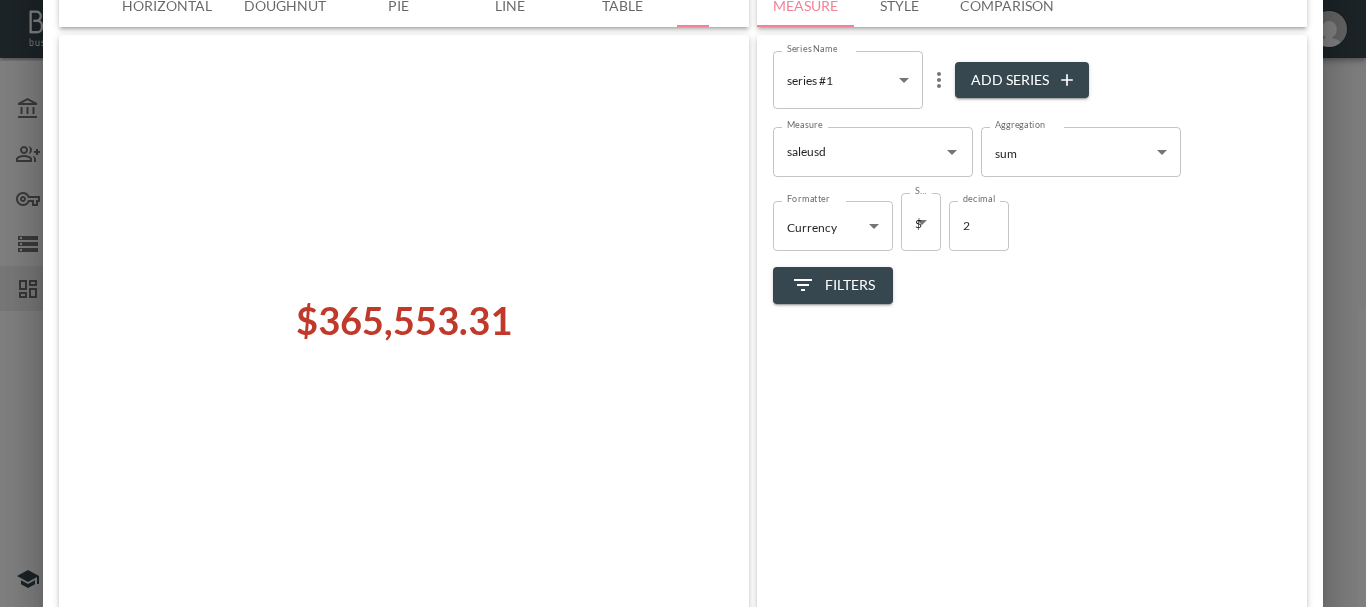 click on "Series Name series #1 19c0c8ae-d2b6-4322-a3d5-f5fe6fc3133c Series Name Add Series" at bounding box center (1032, 84) 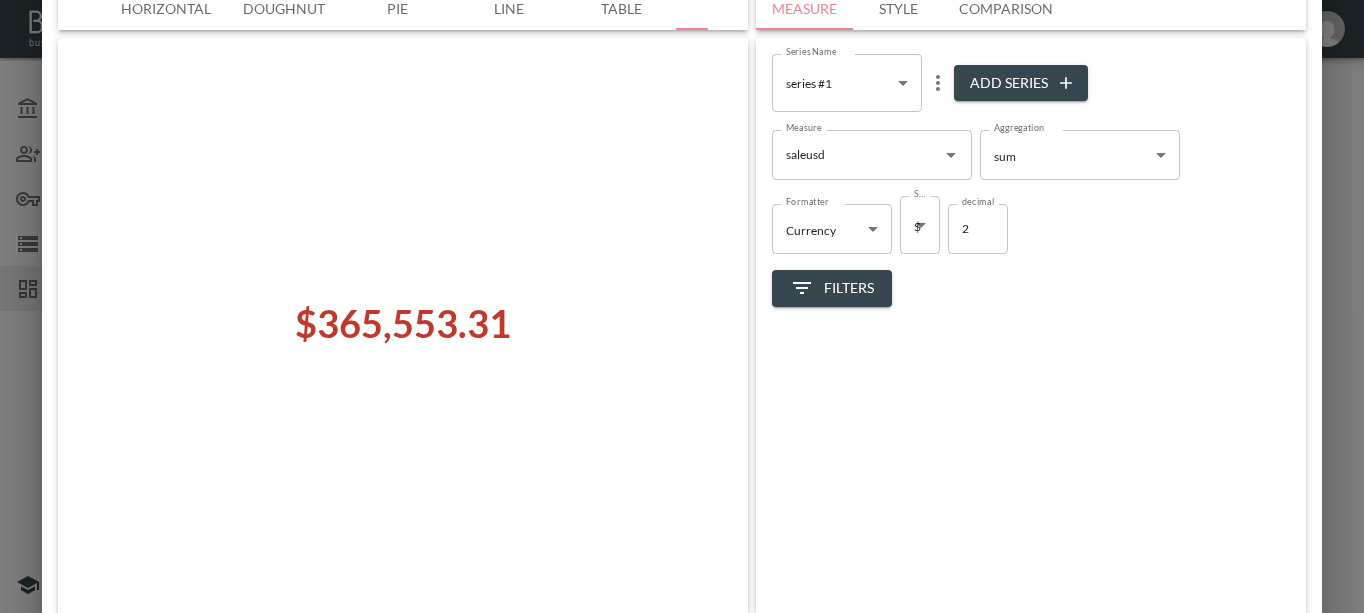 click on "$365,553.31" at bounding box center (403, 324) 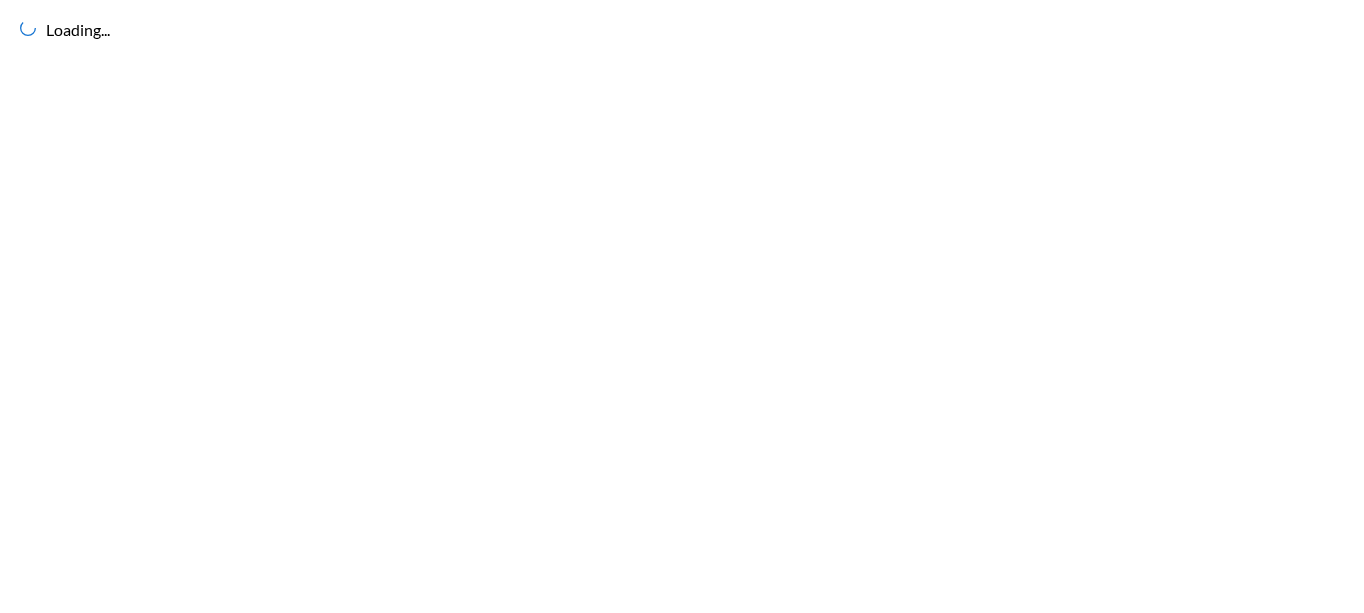 scroll, scrollTop: 0, scrollLeft: 0, axis: both 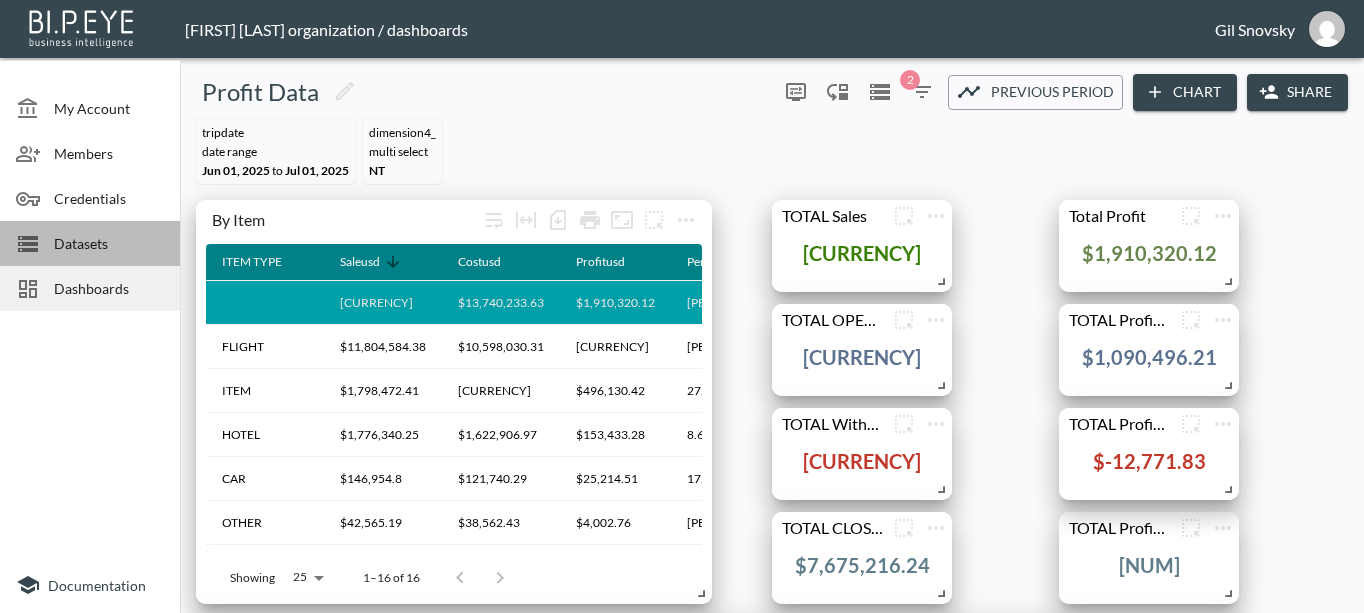 click on "Datasets" at bounding box center (109, 243) 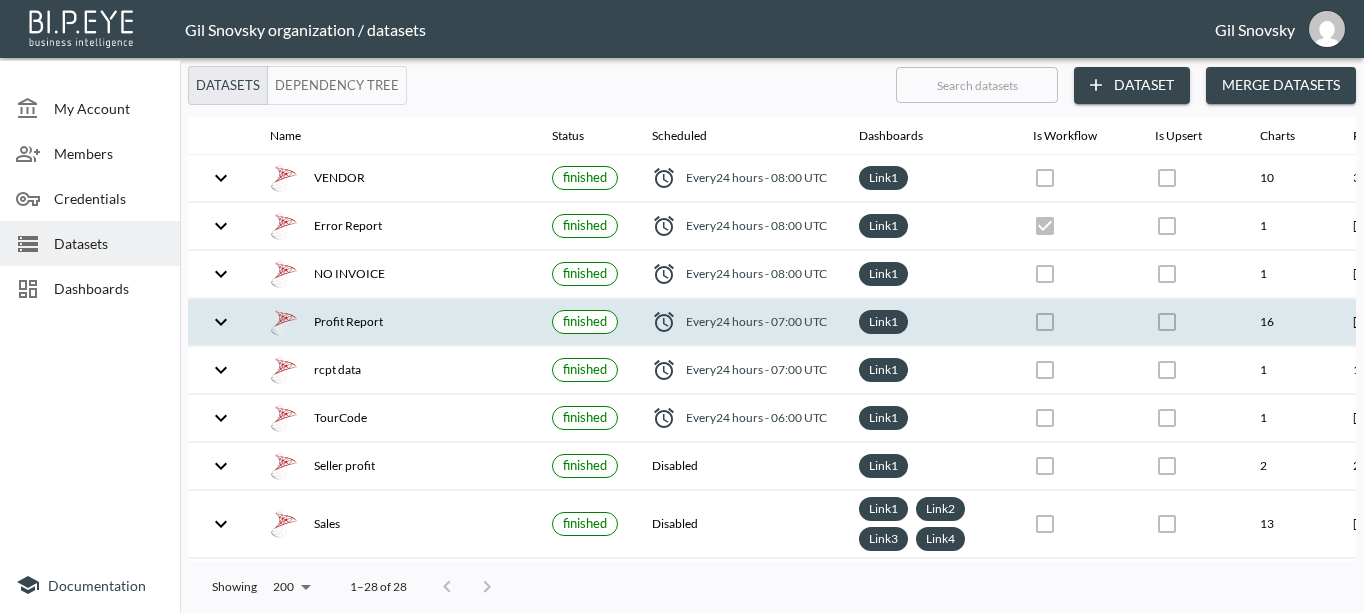 click on "Profit Report" at bounding box center (395, 322) 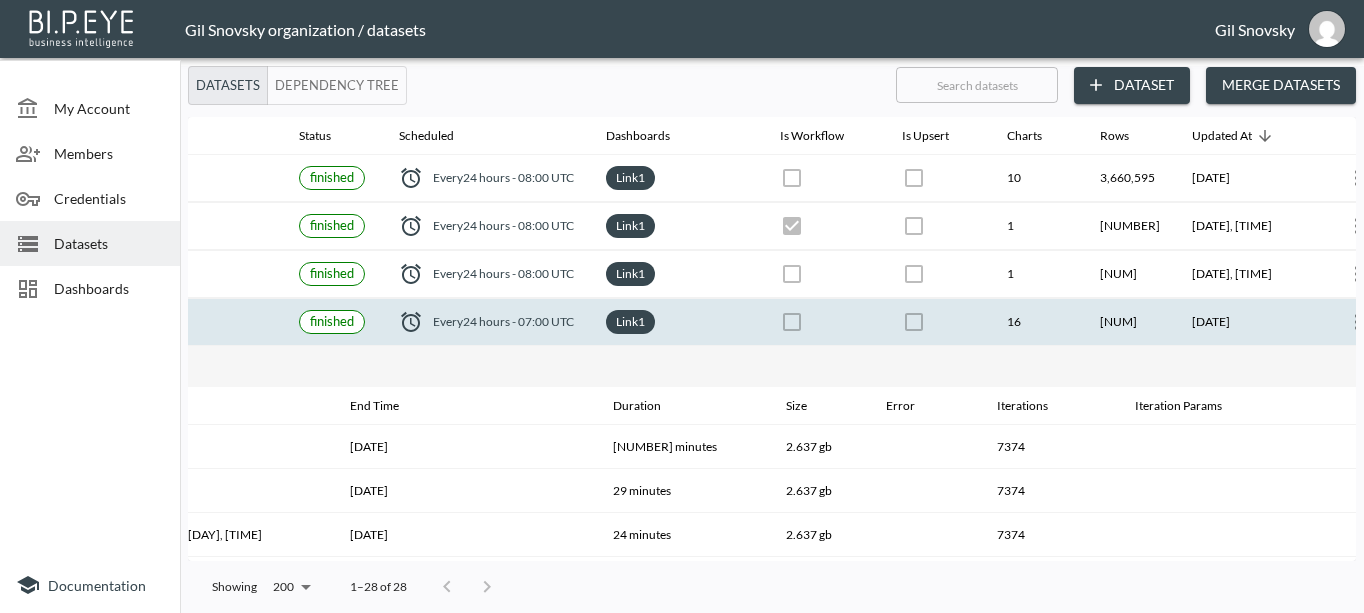 scroll, scrollTop: 0, scrollLeft: 291, axis: horizontal 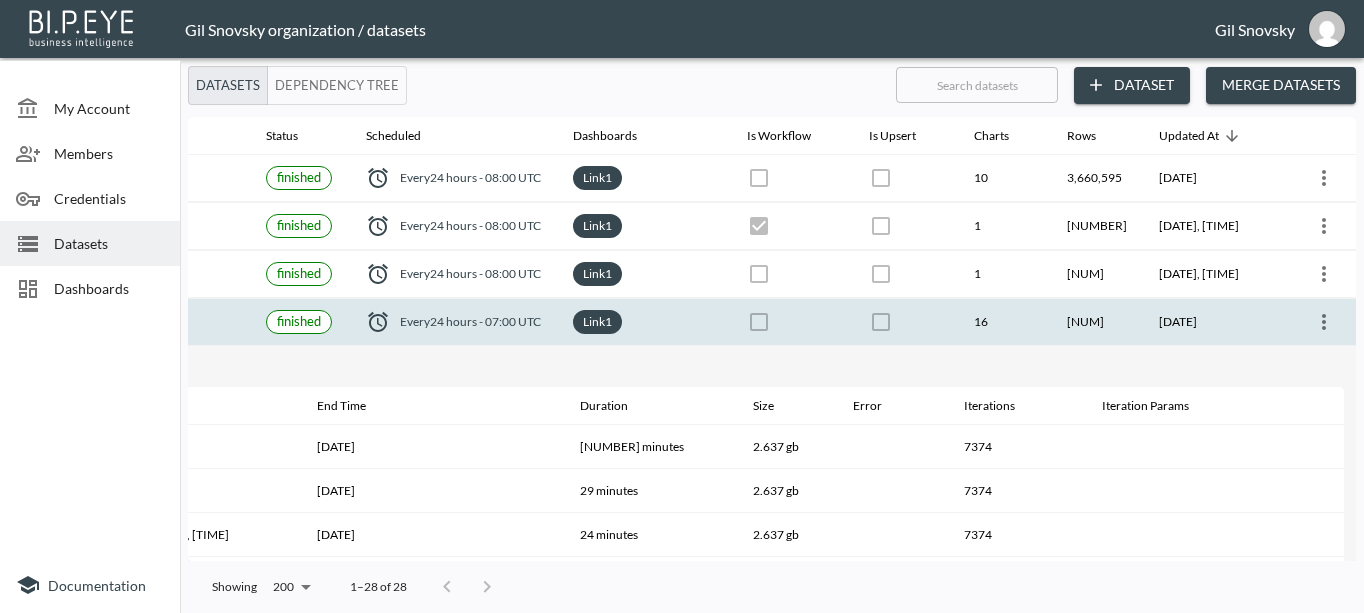 click at bounding box center [1324, 322] 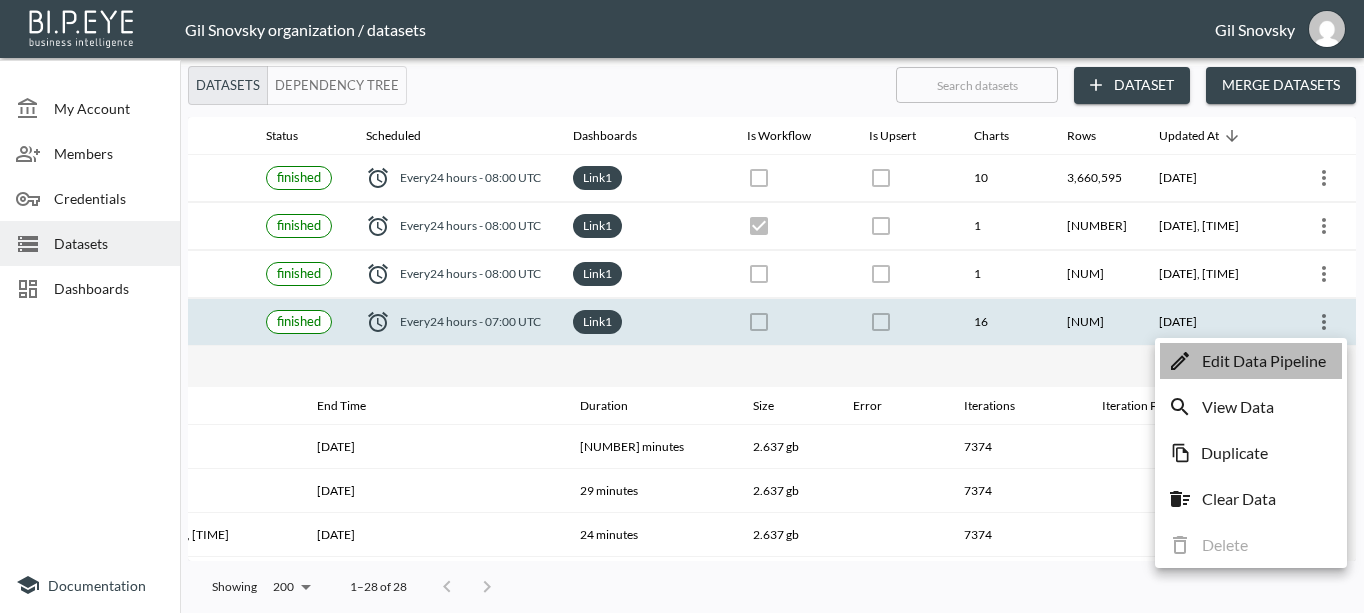 click on "Edit Data Pipeline" at bounding box center [1264, 361] 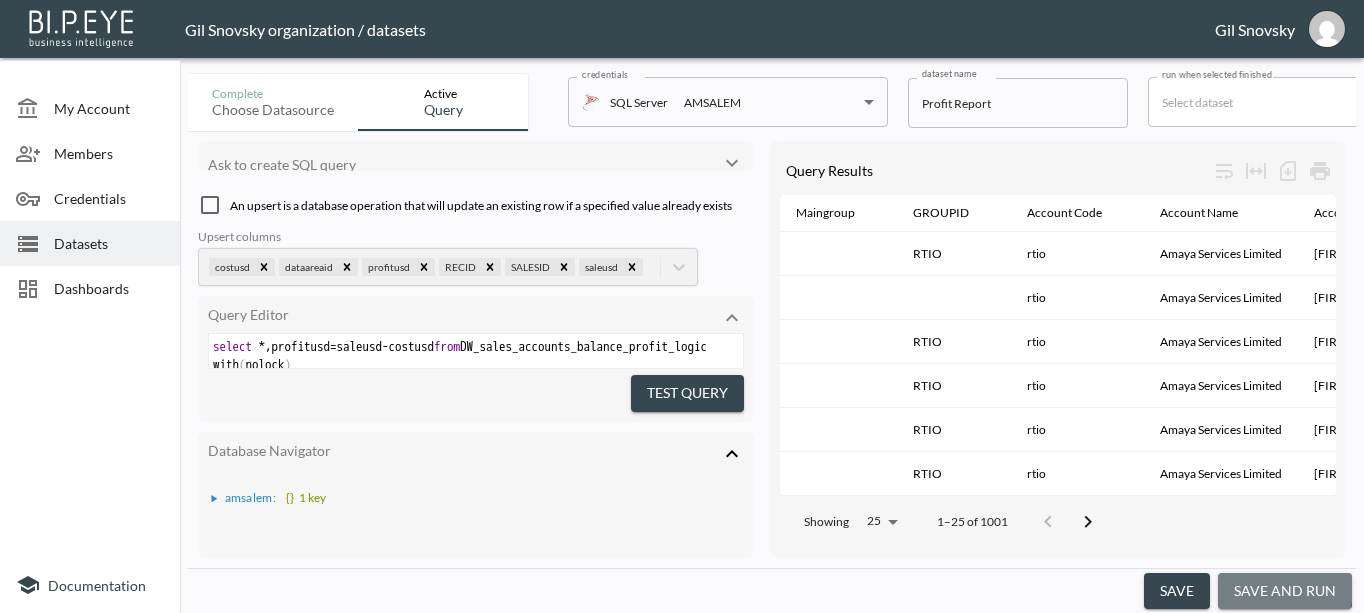 click on "save and run" at bounding box center (1285, 591) 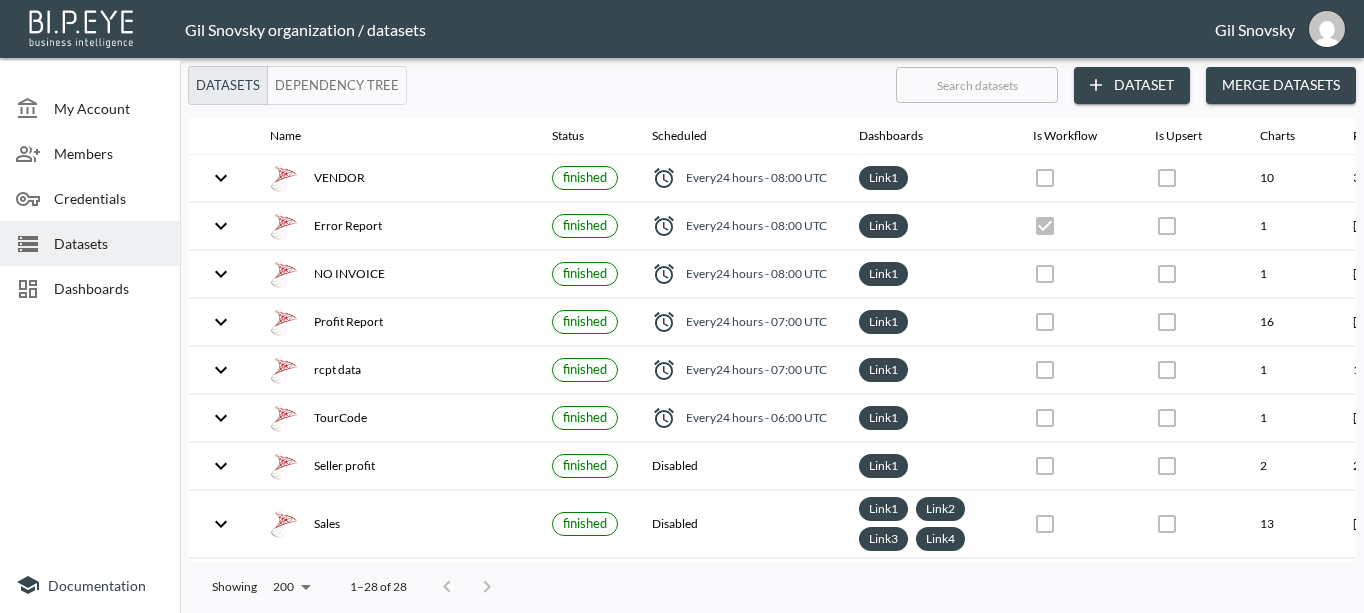 checkbox on "false" 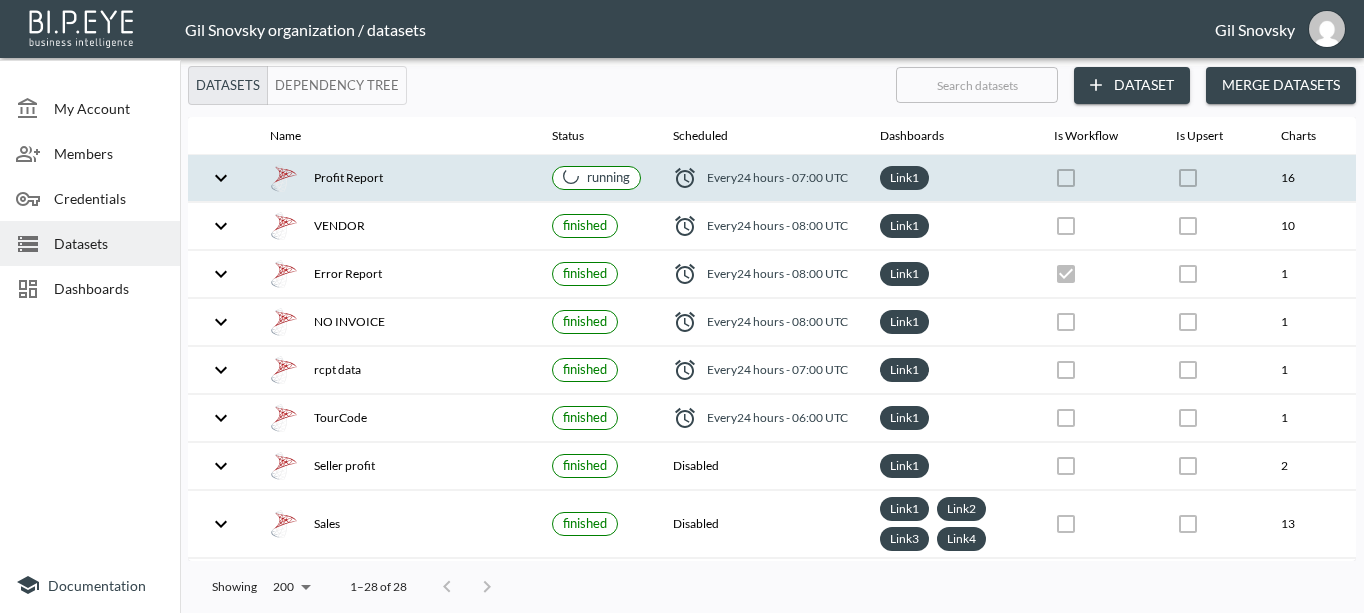 click on "Profit Report" at bounding box center [395, 178] 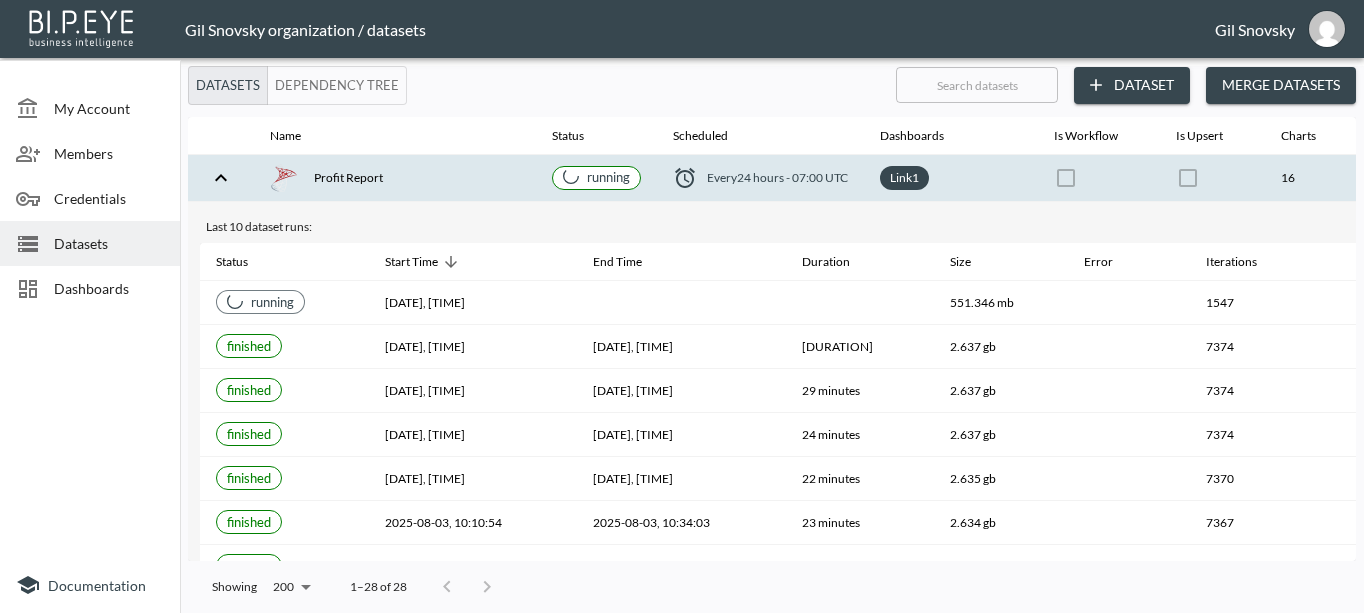 scroll, scrollTop: 0, scrollLeft: 0, axis: both 